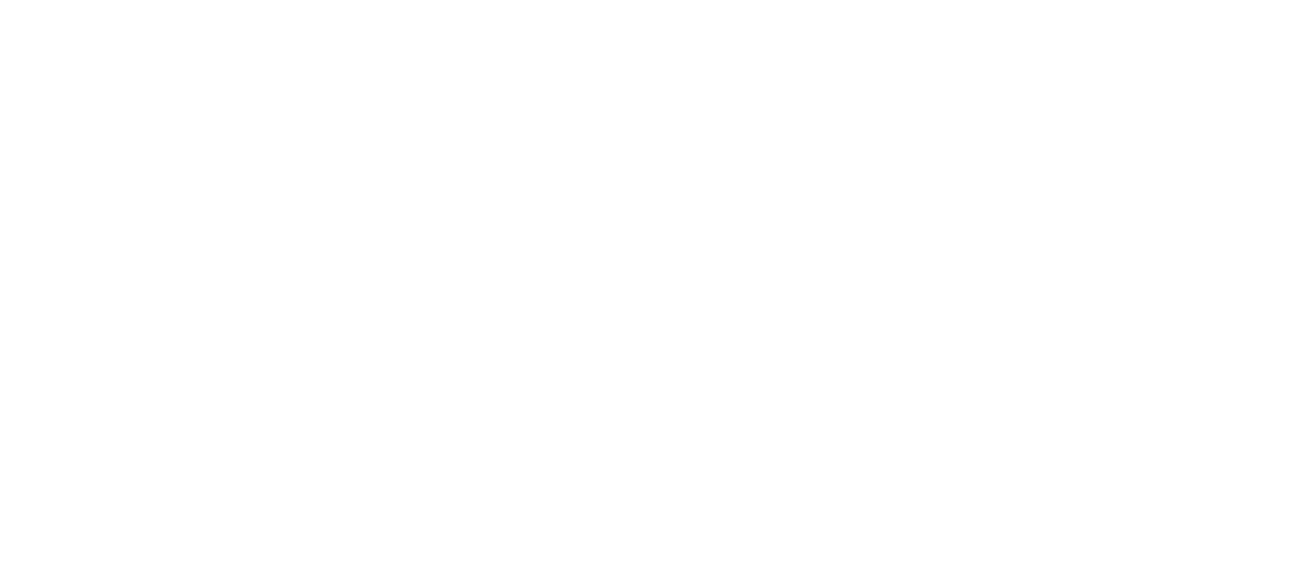 scroll, scrollTop: 0, scrollLeft: 0, axis: both 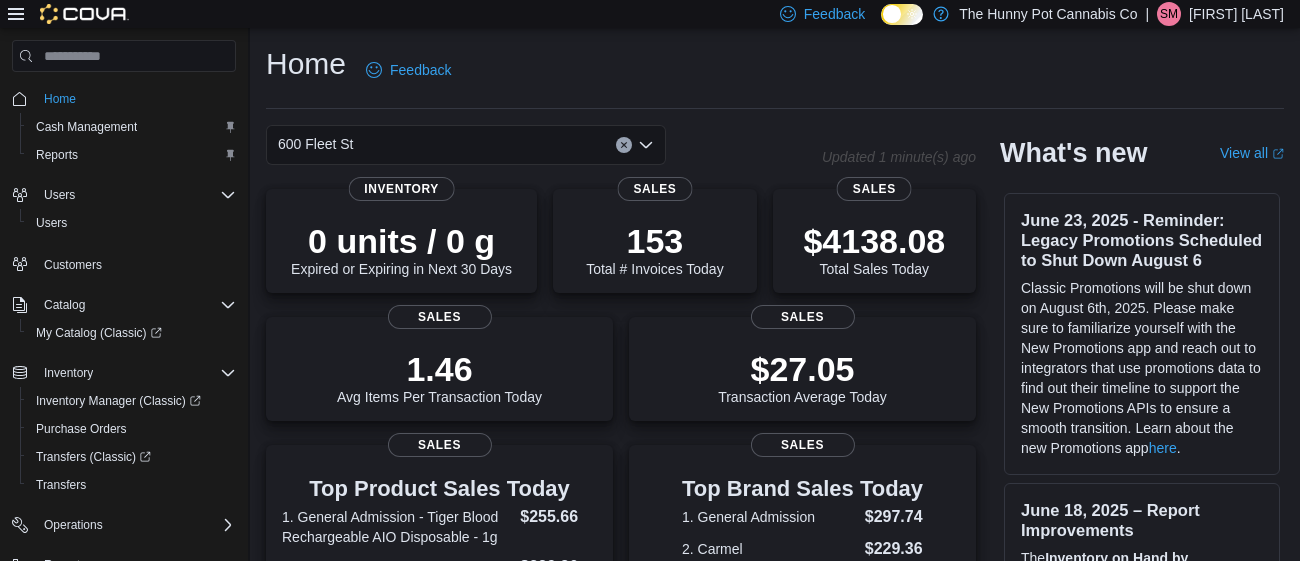 click on "Home Feedback" at bounding box center (363, 70) 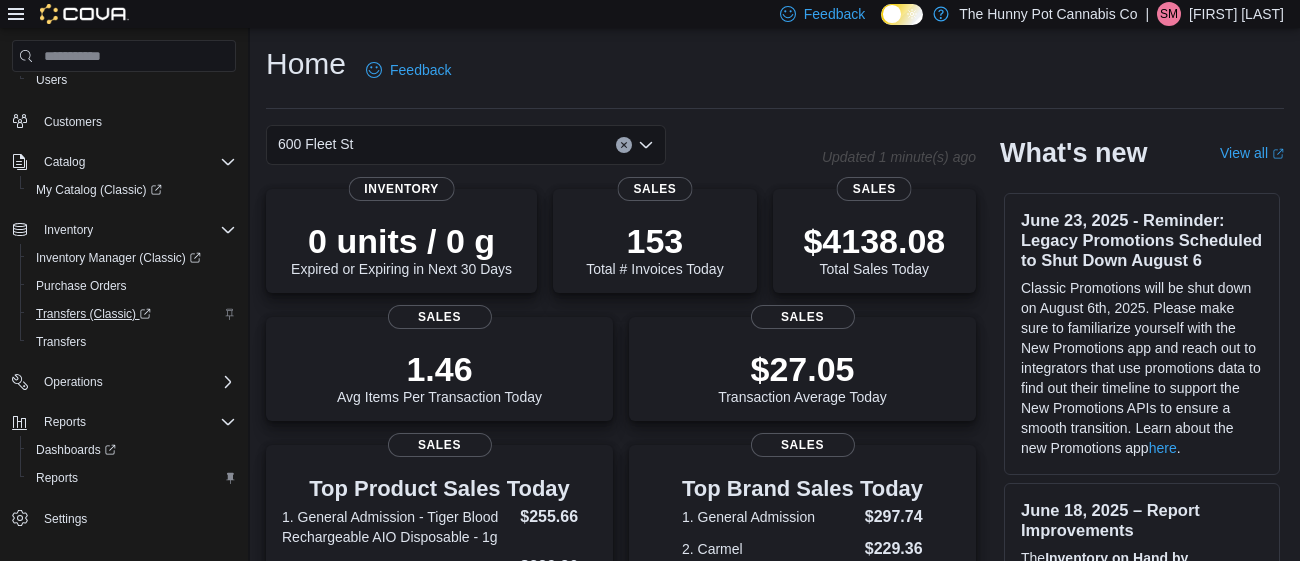 scroll, scrollTop: 148, scrollLeft: 0, axis: vertical 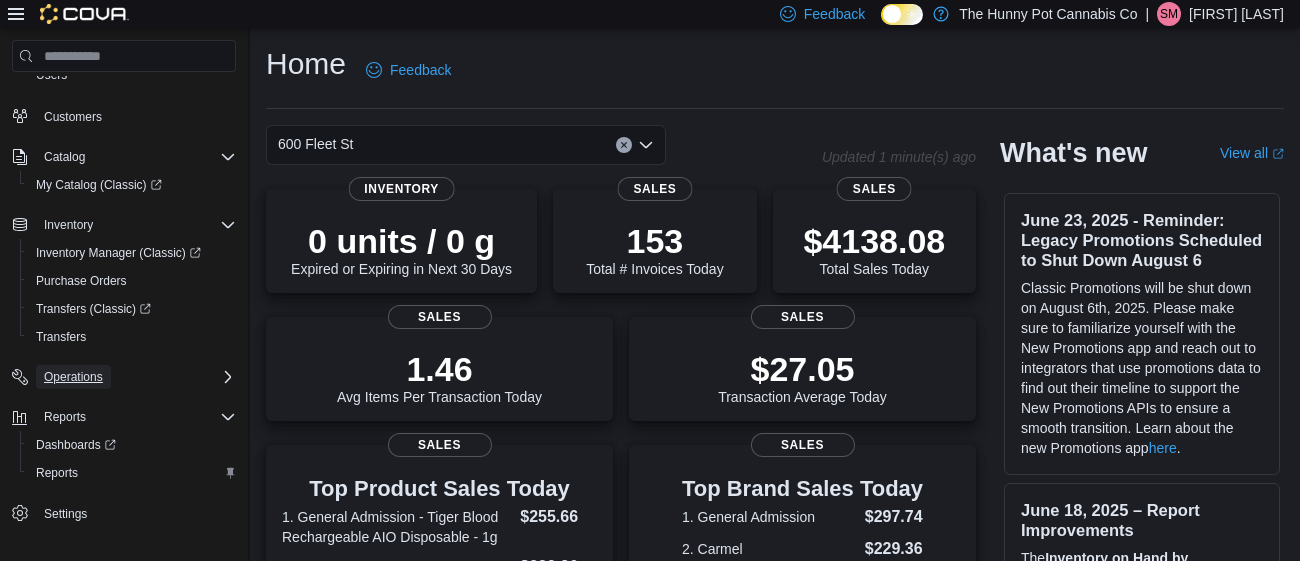 click on "Operations" at bounding box center [73, 377] 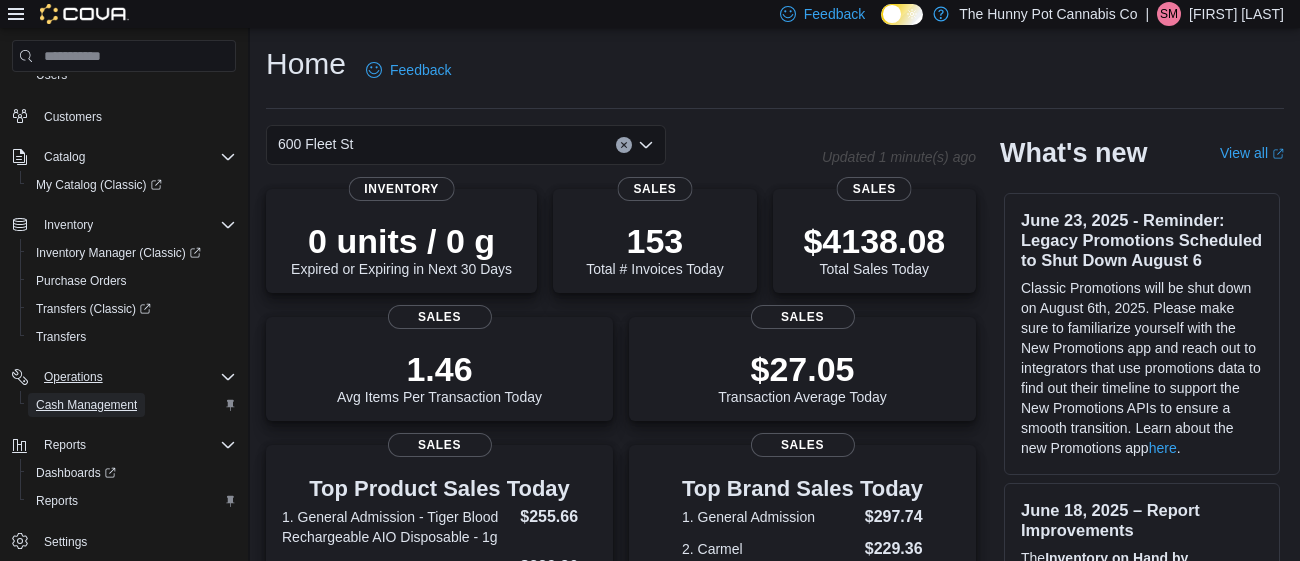 click on "Cash Management" at bounding box center (86, 405) 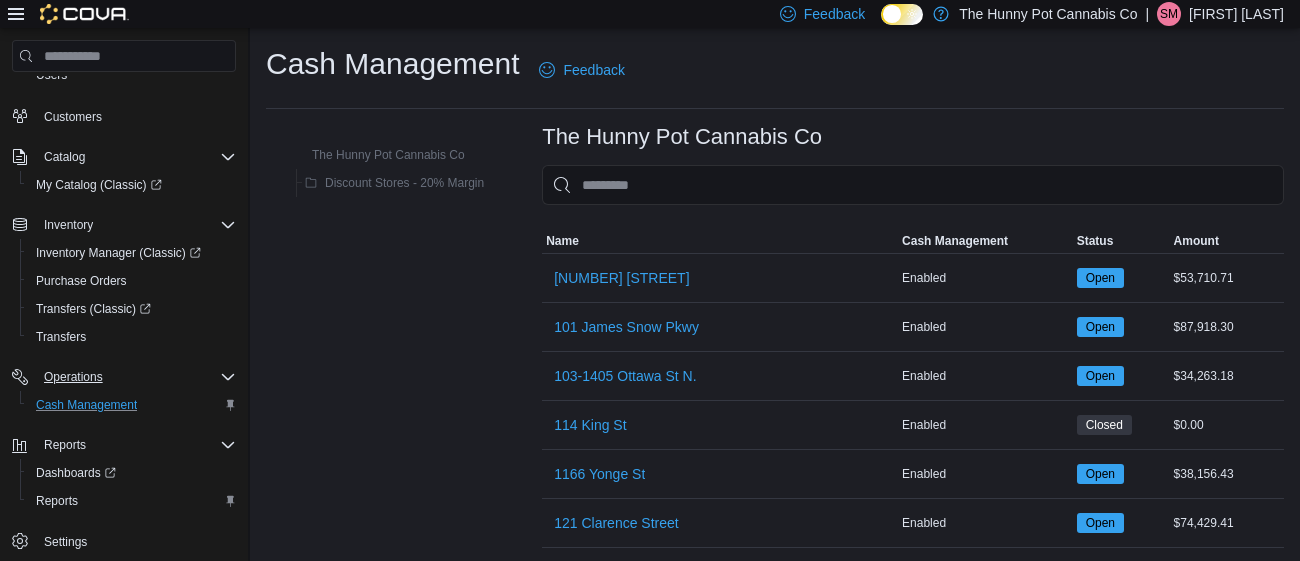 scroll, scrollTop: 177, scrollLeft: 0, axis: vertical 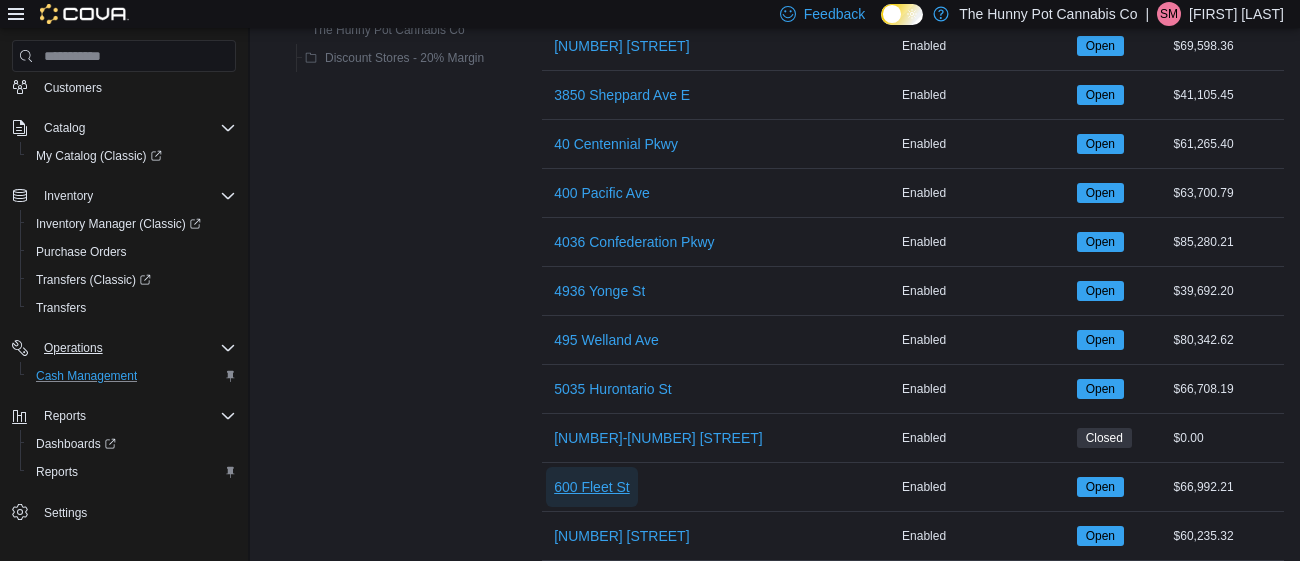 click on "600 Fleet St" at bounding box center (592, 487) 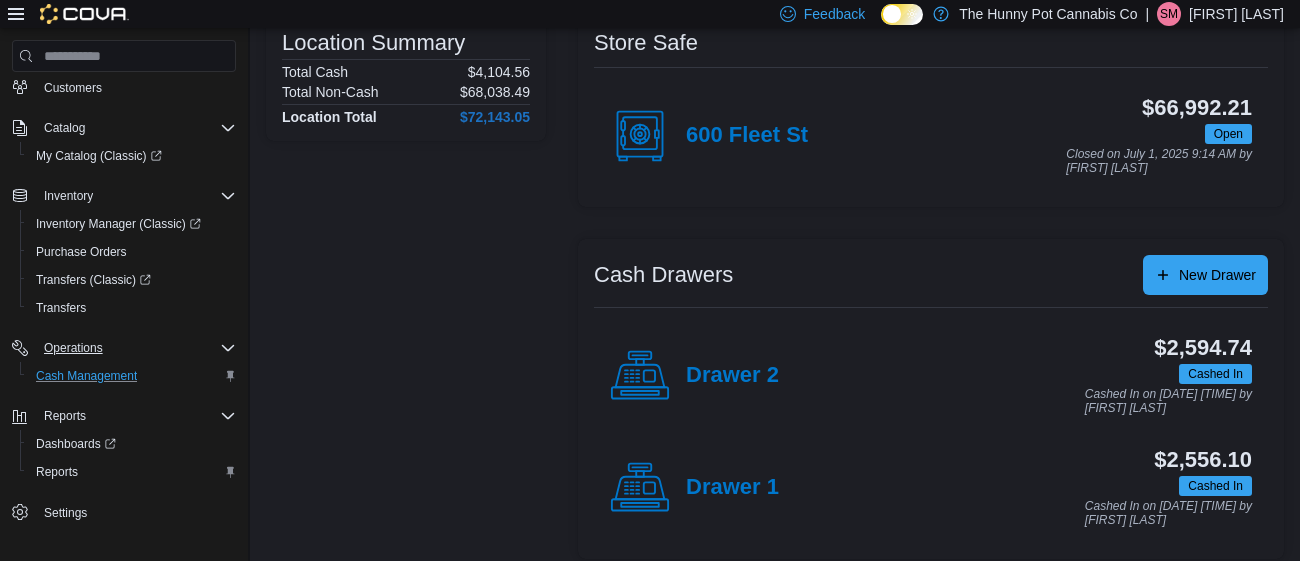 scroll, scrollTop: 191, scrollLeft: 0, axis: vertical 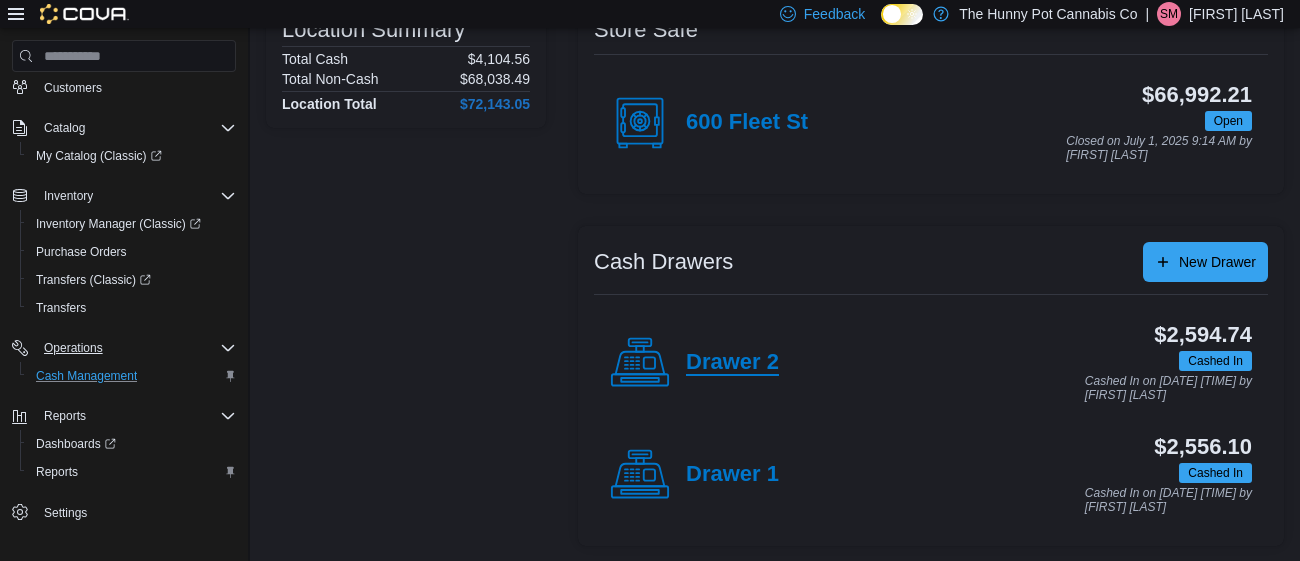 click on "Drawer 2" at bounding box center [732, 363] 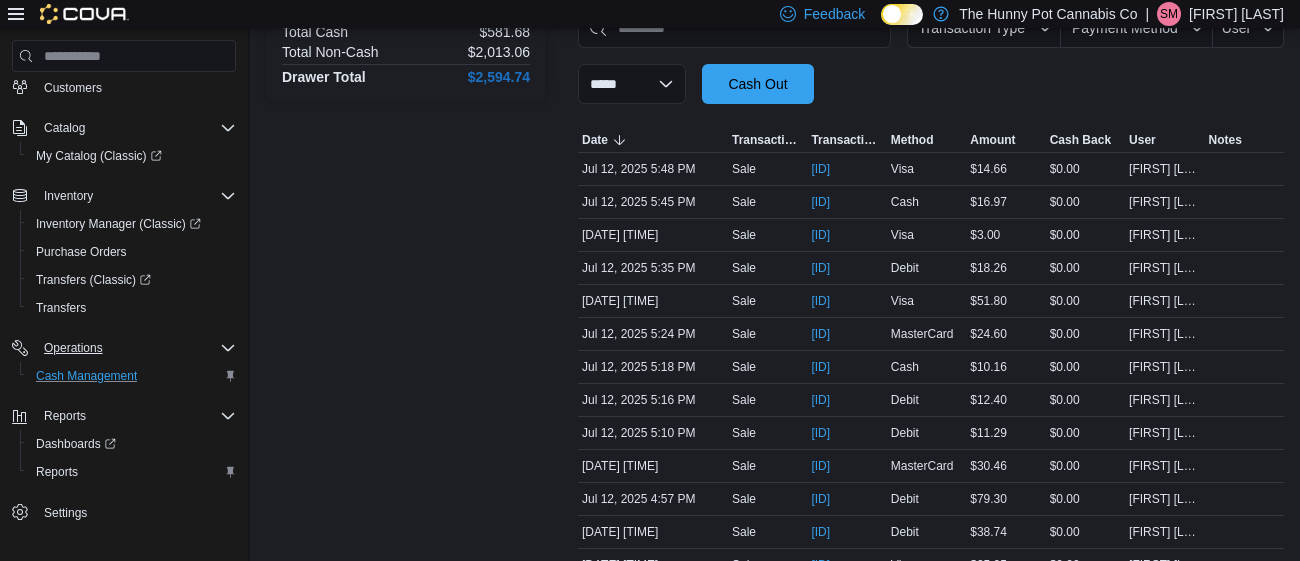 scroll, scrollTop: 330, scrollLeft: 0, axis: vertical 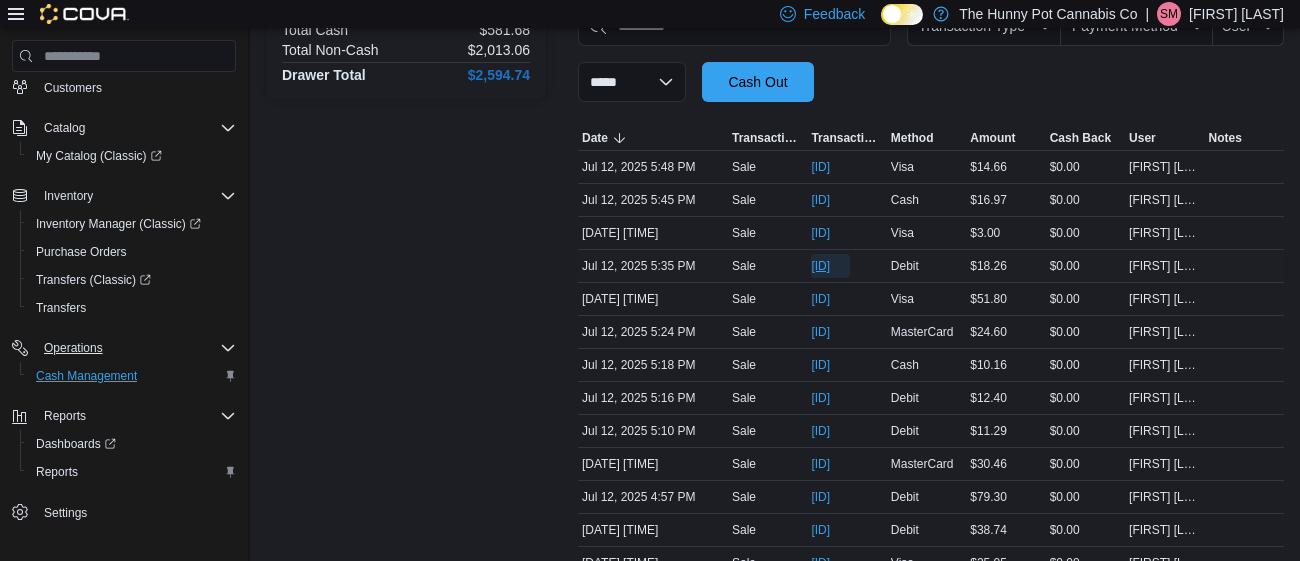 click on "[ID]" at bounding box center [820, 266] 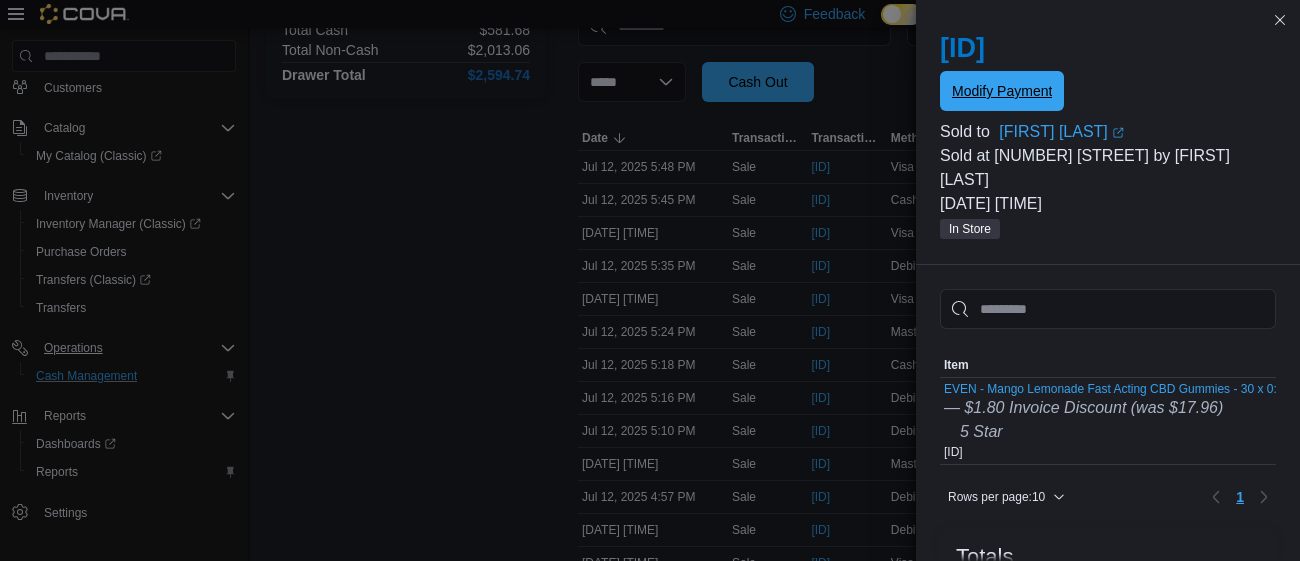 click on "Modify Payment" at bounding box center (1002, 91) 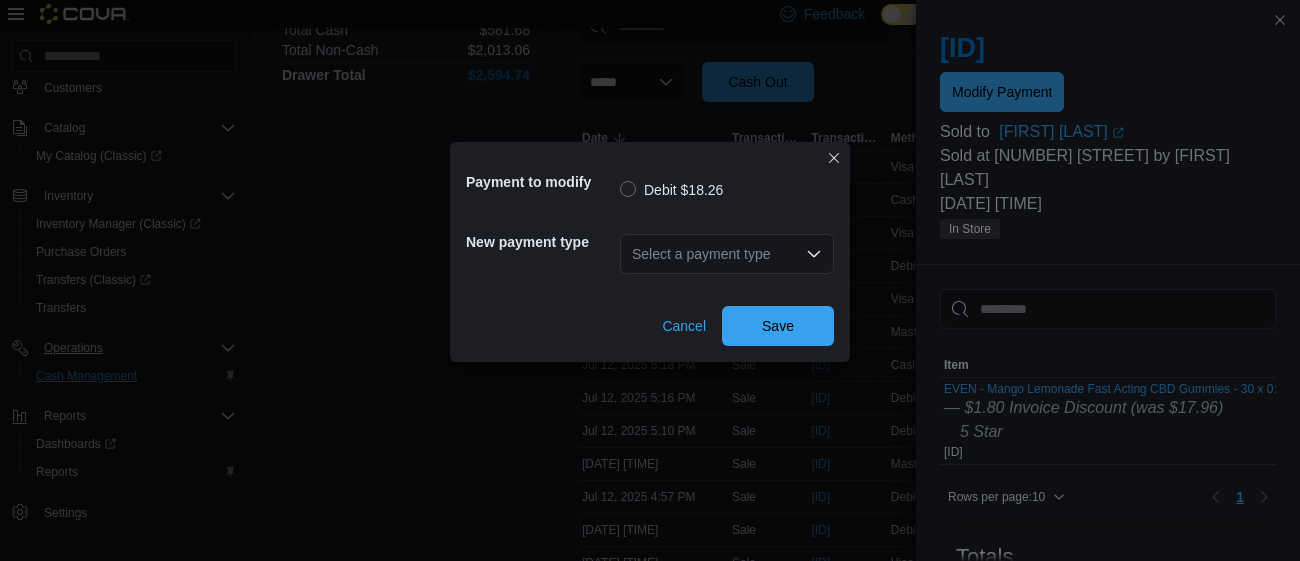 click on "Select a payment type" at bounding box center (727, 254) 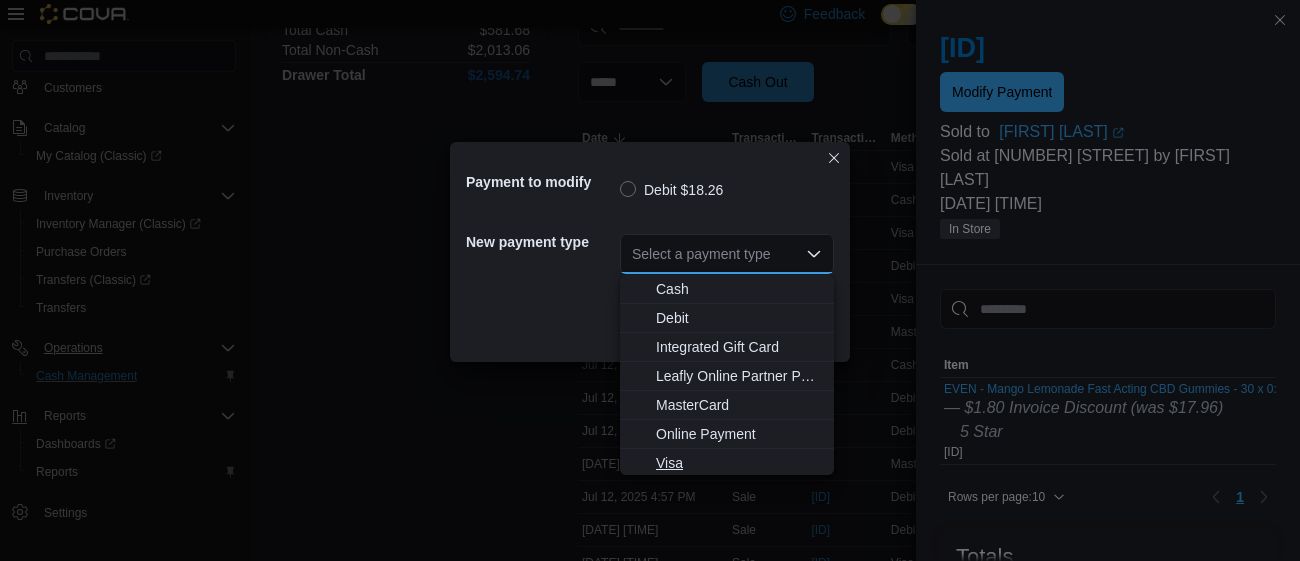 click on "Visa" at bounding box center (739, 463) 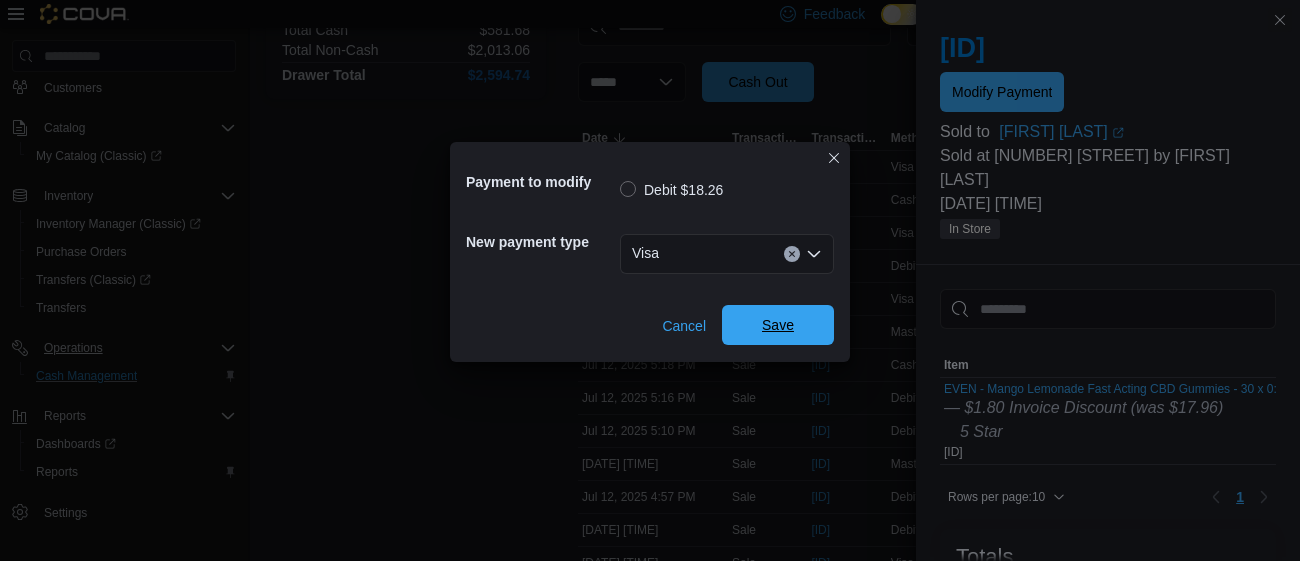 click on "Save" at bounding box center [778, 325] 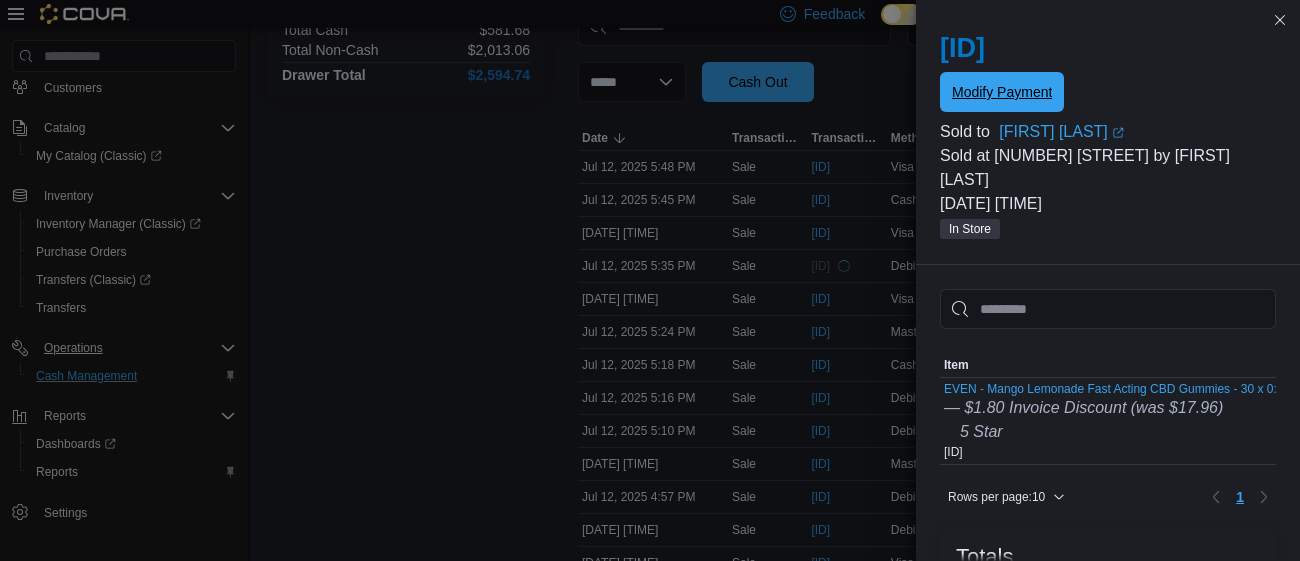 scroll, scrollTop: 0, scrollLeft: 0, axis: both 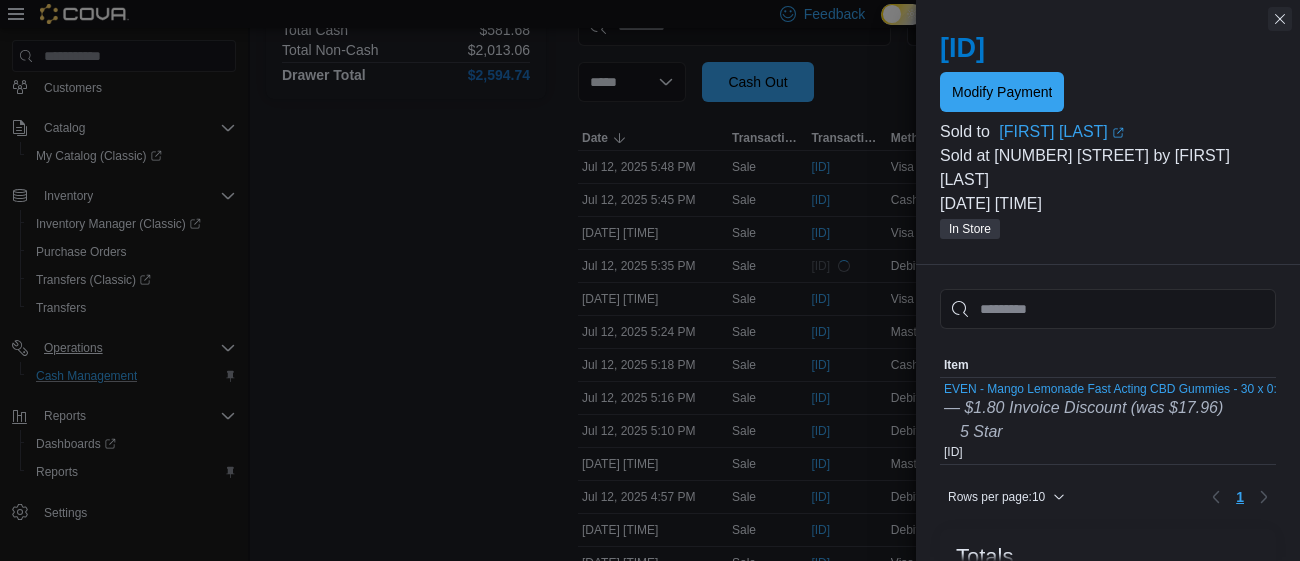 click at bounding box center (1280, 19) 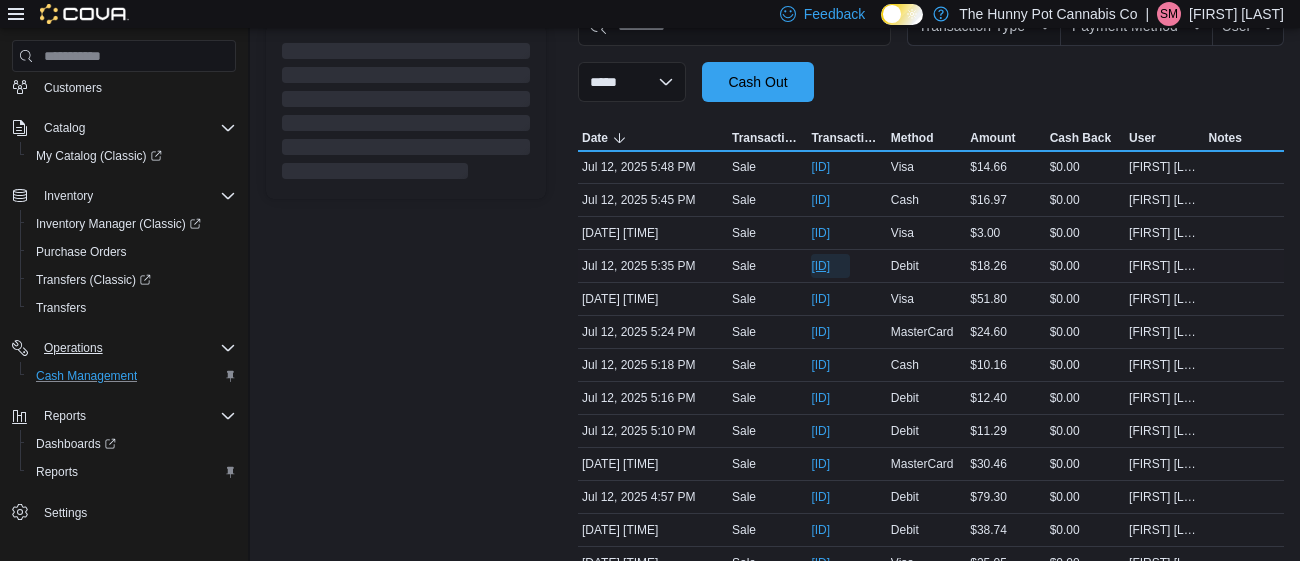 click on "[ID]" at bounding box center (820, 266) 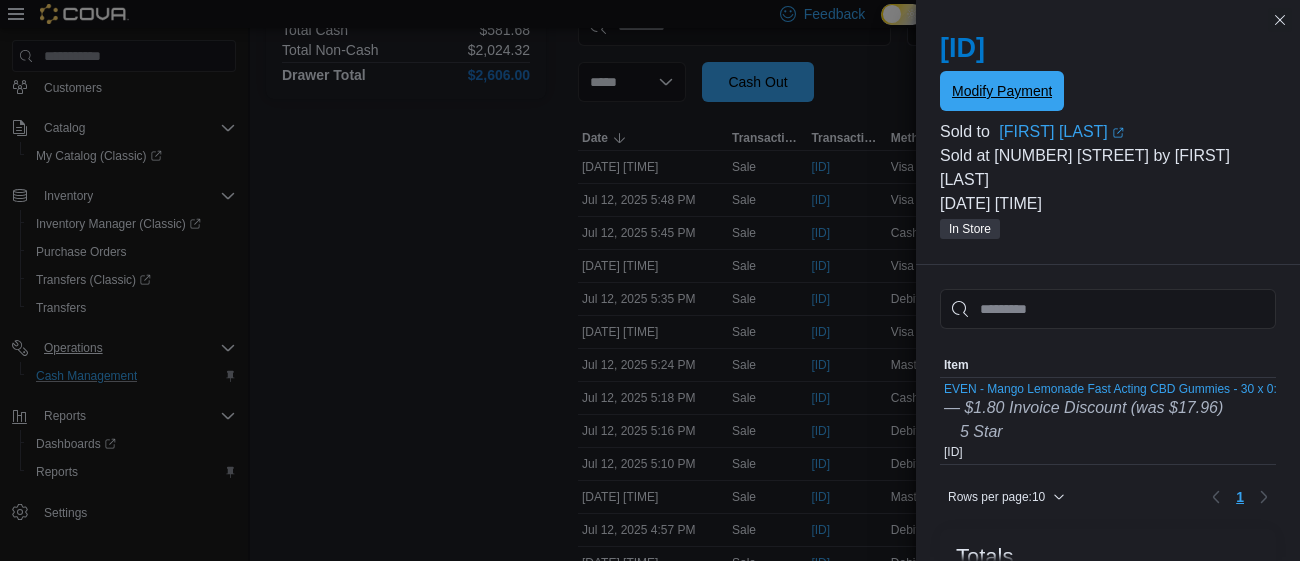 click on "Modify Payment" at bounding box center [1002, 91] 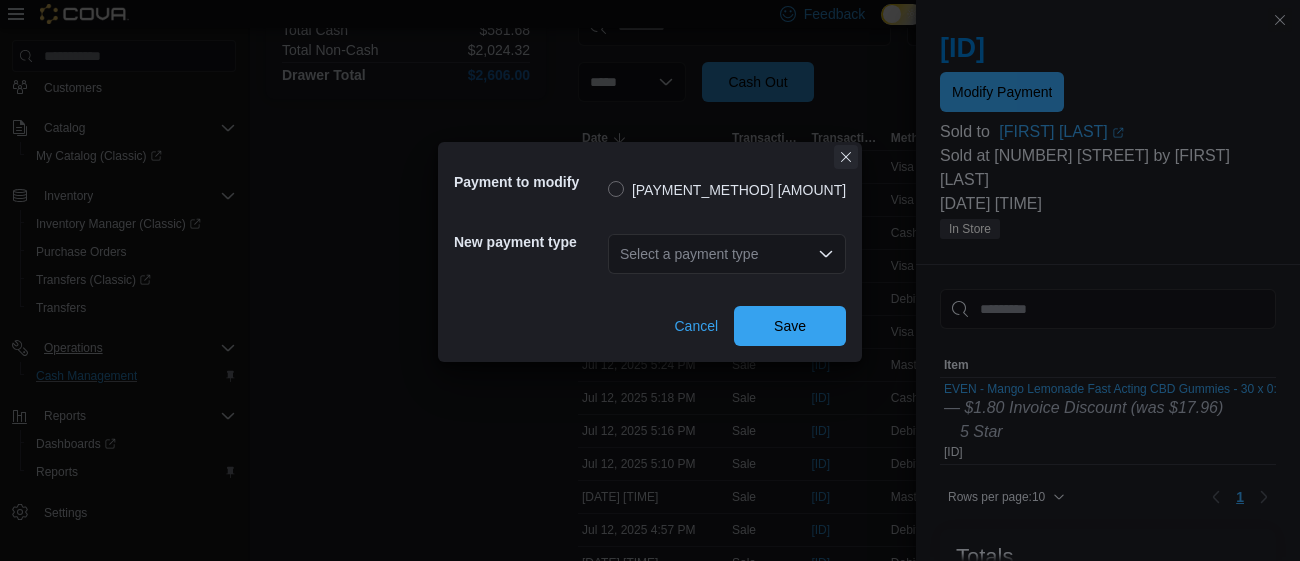 click at bounding box center [846, 157] 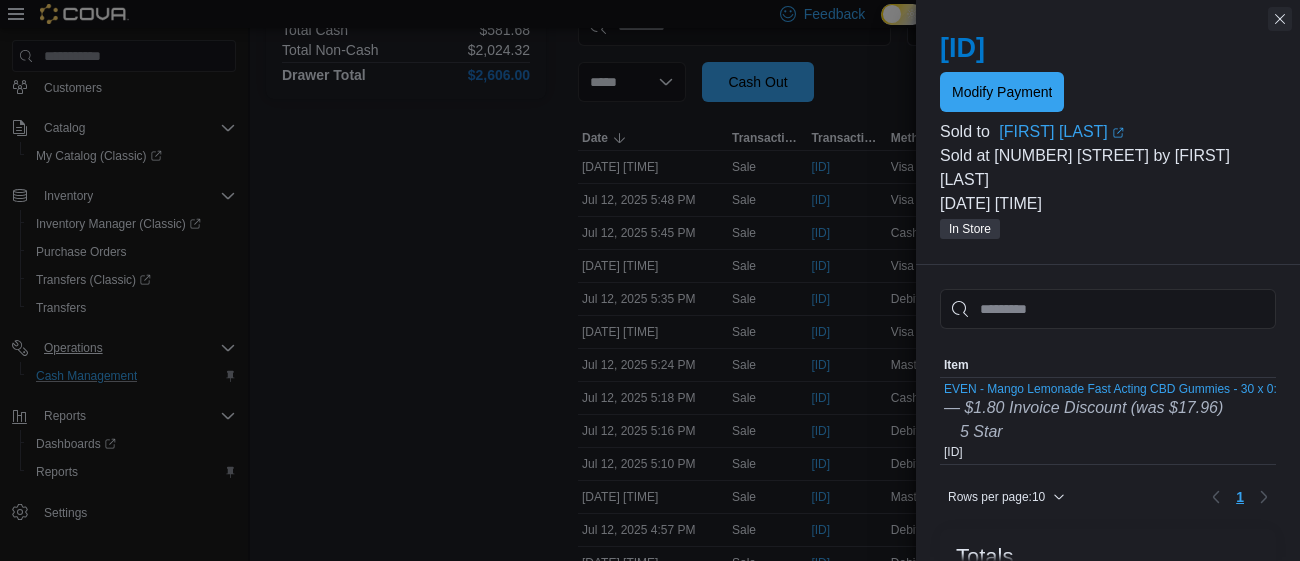 click at bounding box center (1280, 19) 